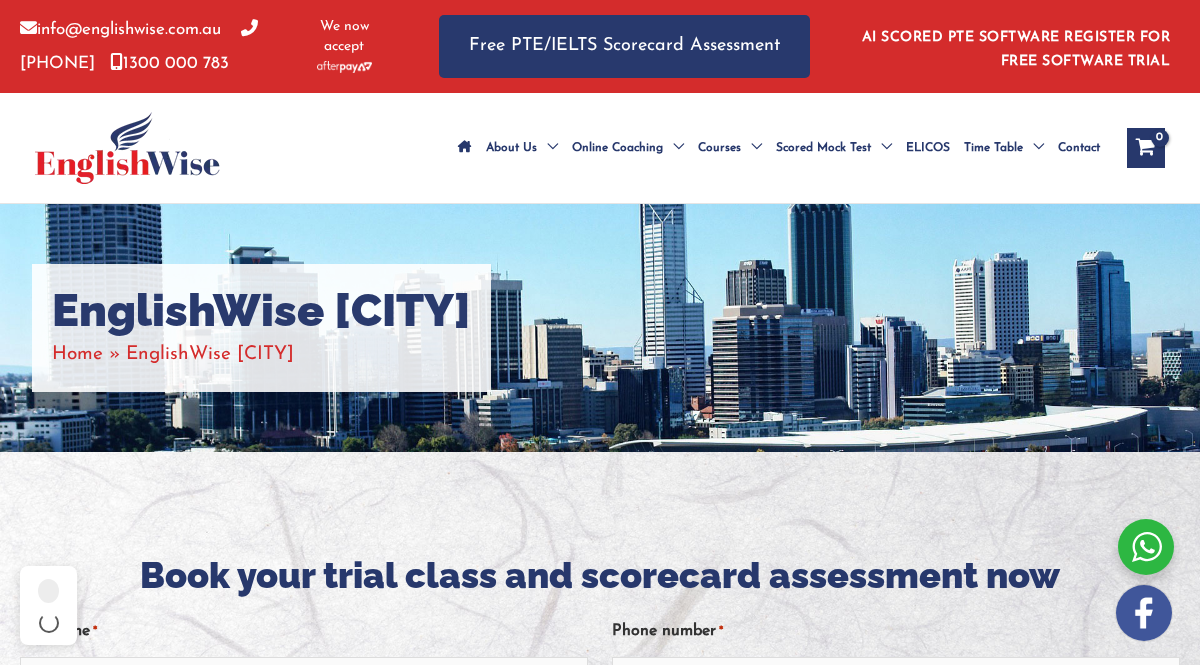 scroll, scrollTop: 0, scrollLeft: 0, axis: both 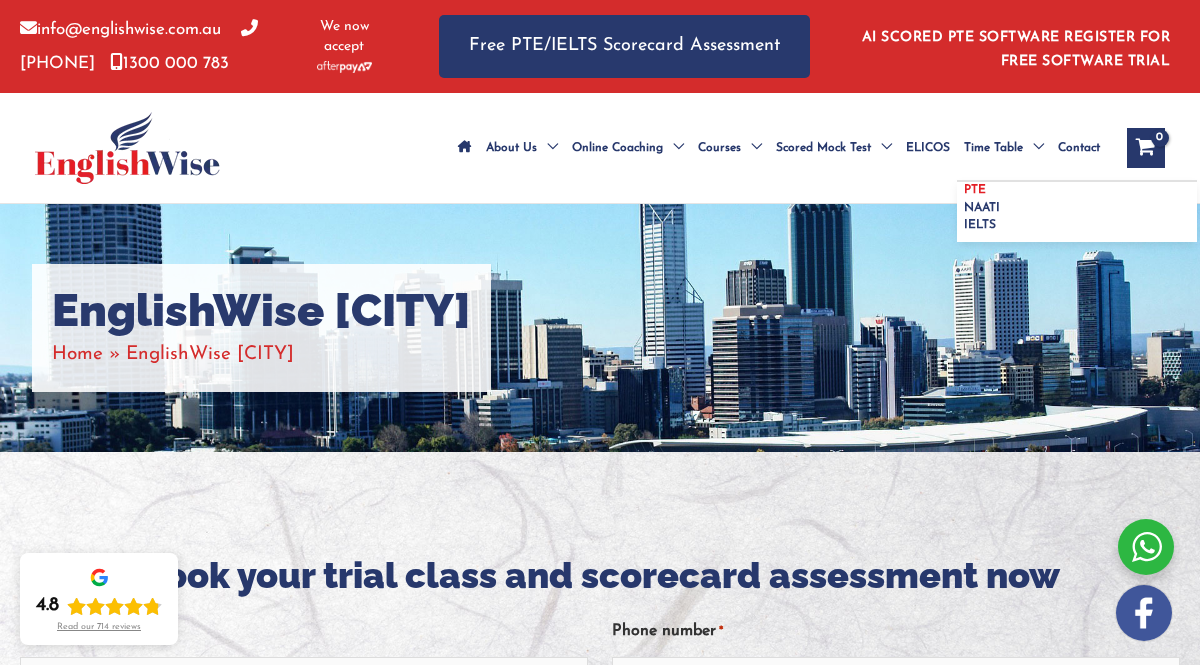 click on "PTE" at bounding box center (975, 190) 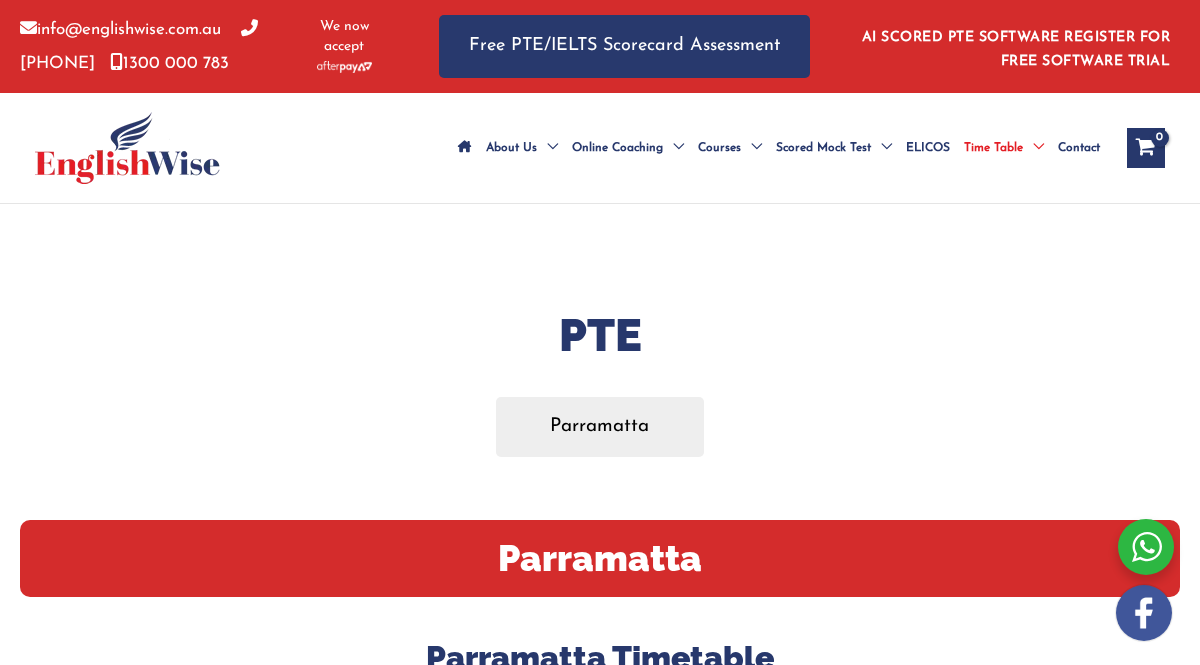 scroll, scrollTop: 0, scrollLeft: 0, axis: both 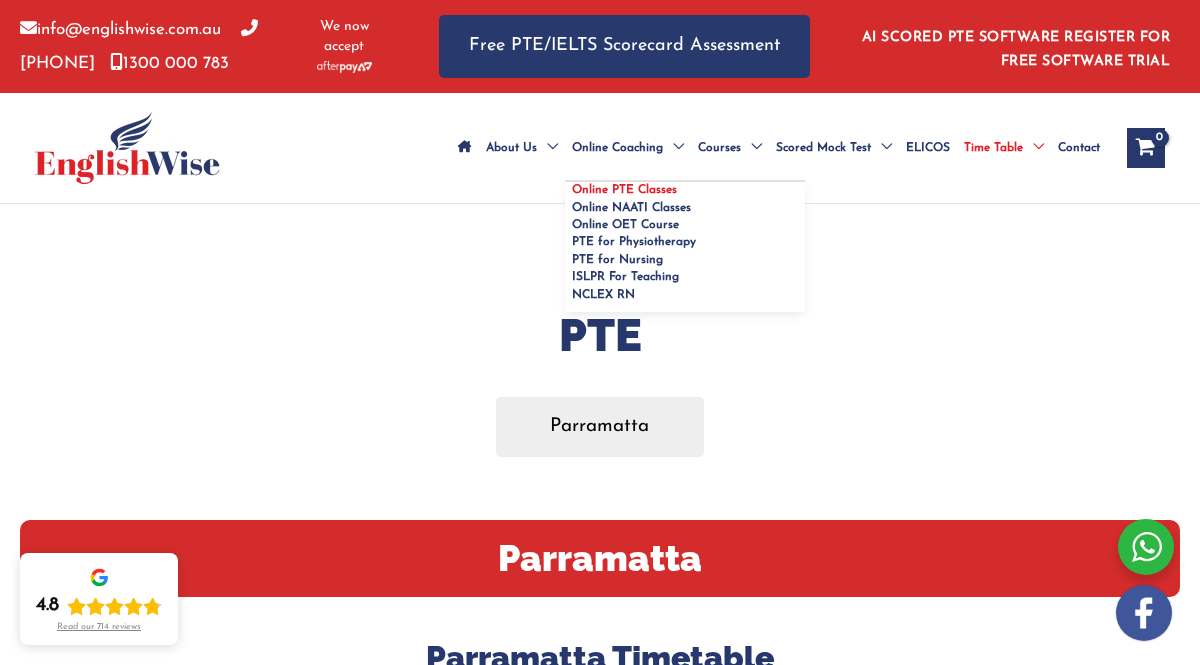 click on "Online PTE Classes" at bounding box center (624, 190) 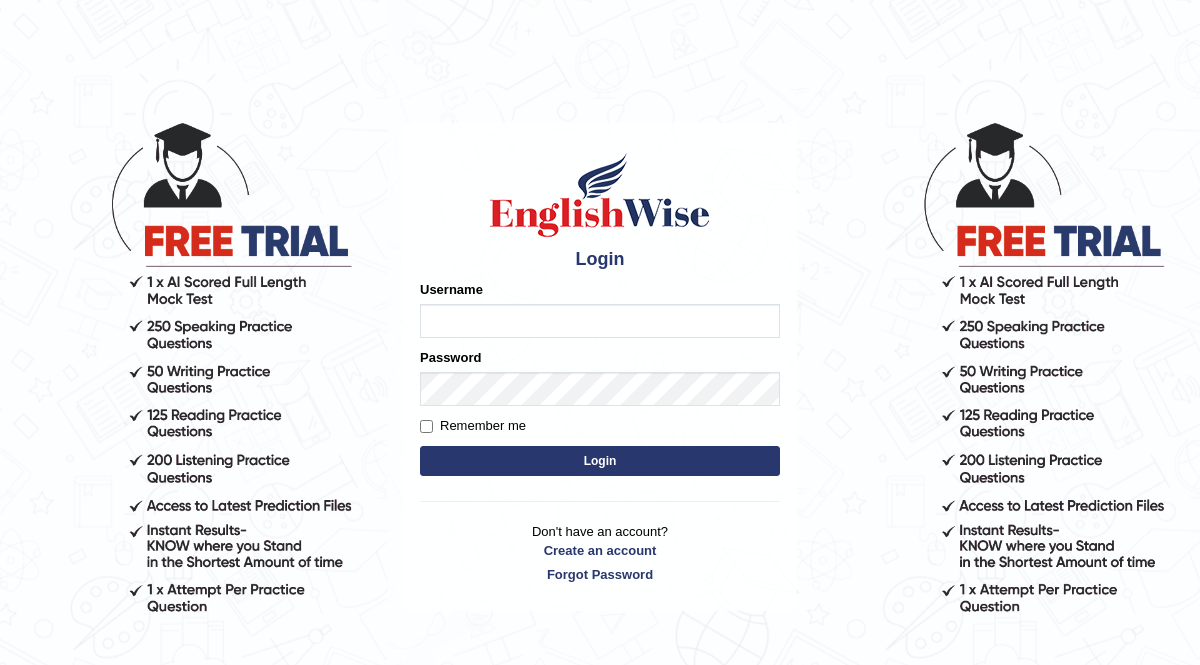 scroll, scrollTop: 0, scrollLeft: 0, axis: both 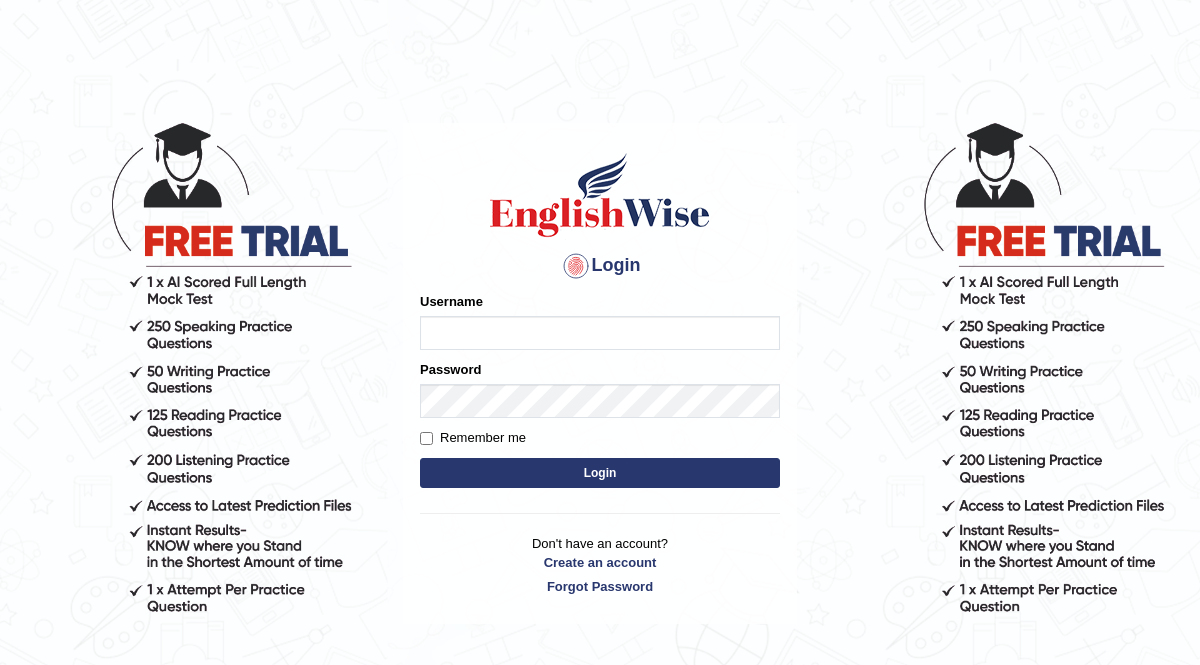 type on "[LAST]" 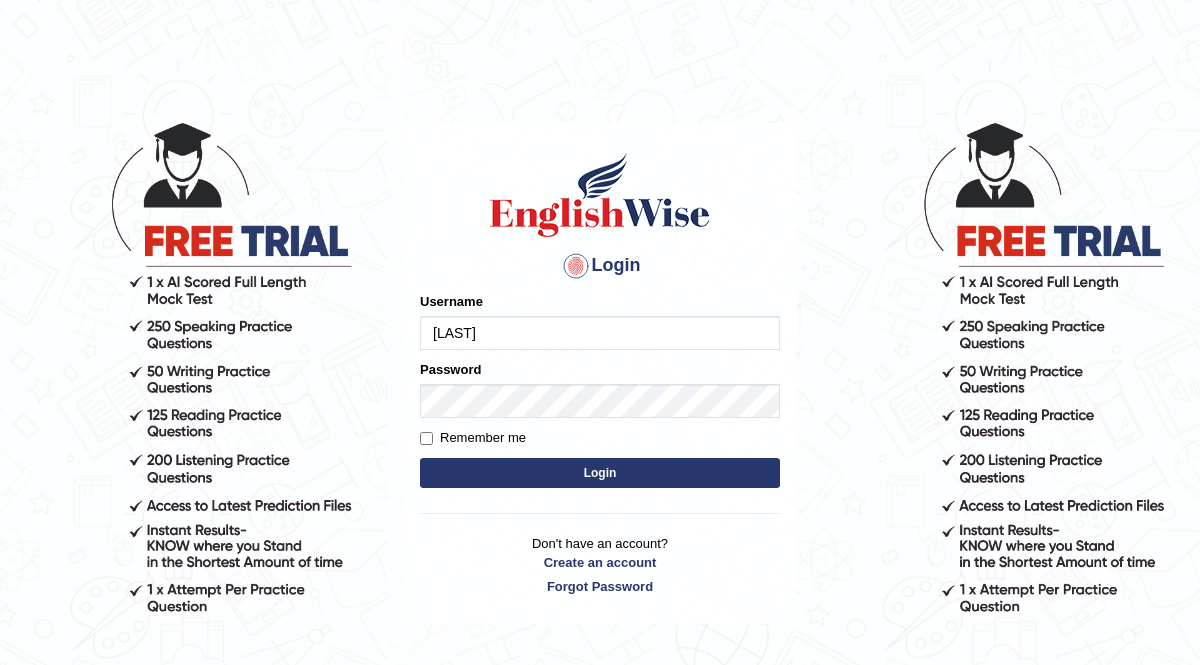 click on "Login" at bounding box center [600, 473] 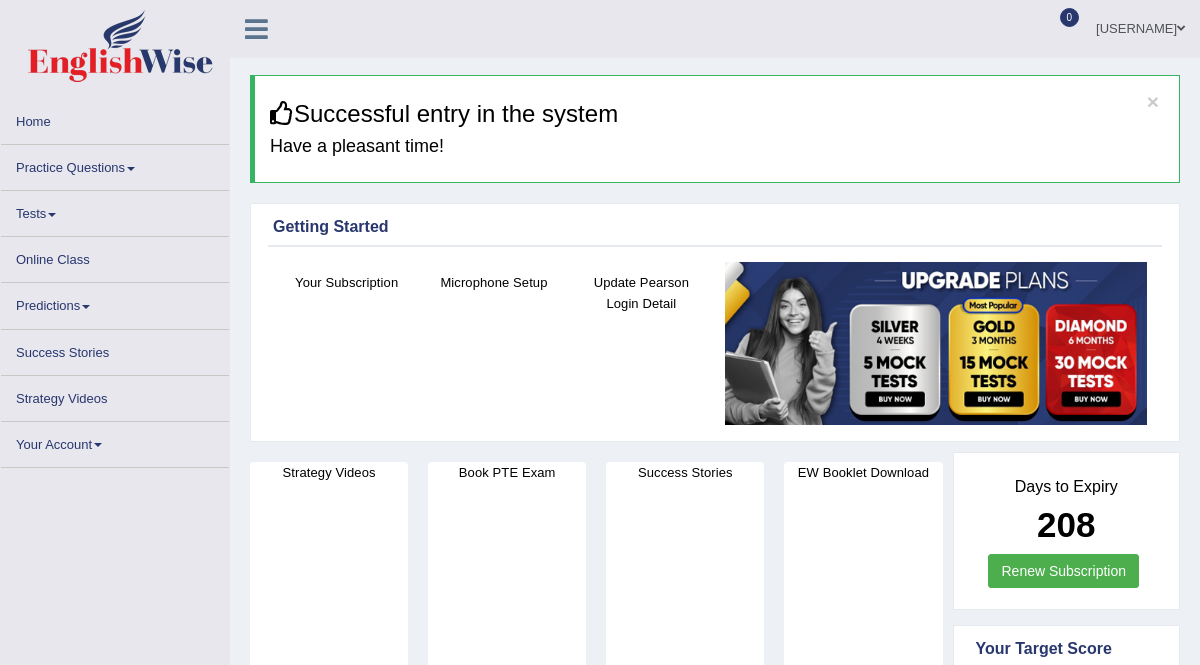 scroll, scrollTop: 0, scrollLeft: 0, axis: both 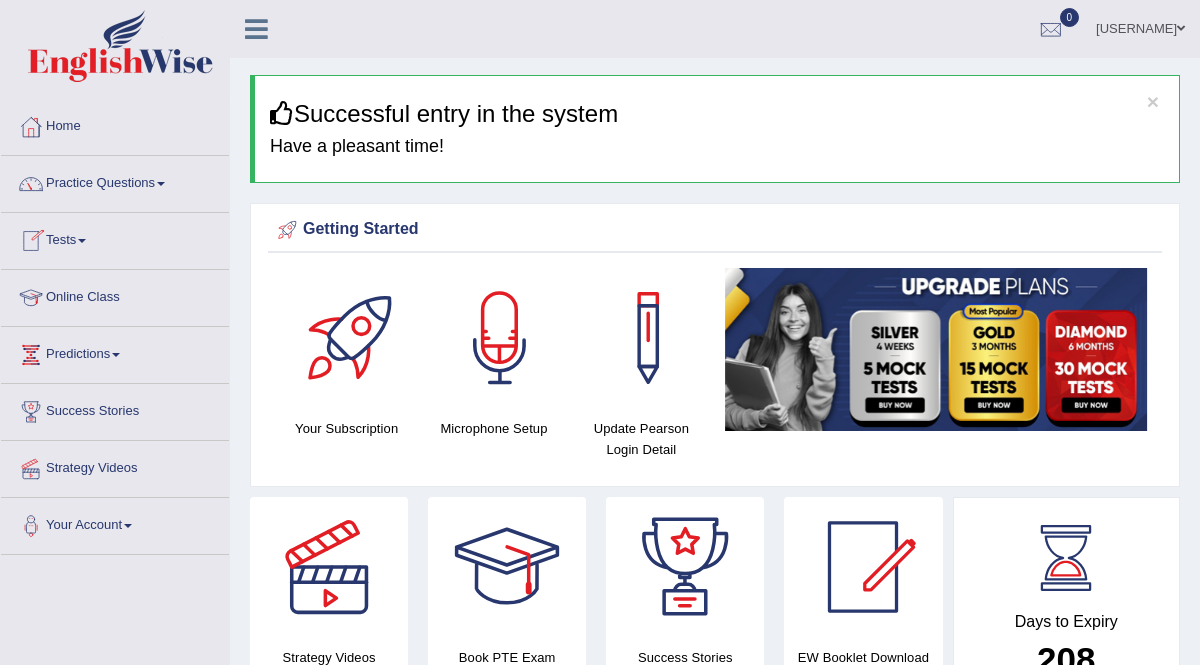 click on "Online Class" at bounding box center (115, 295) 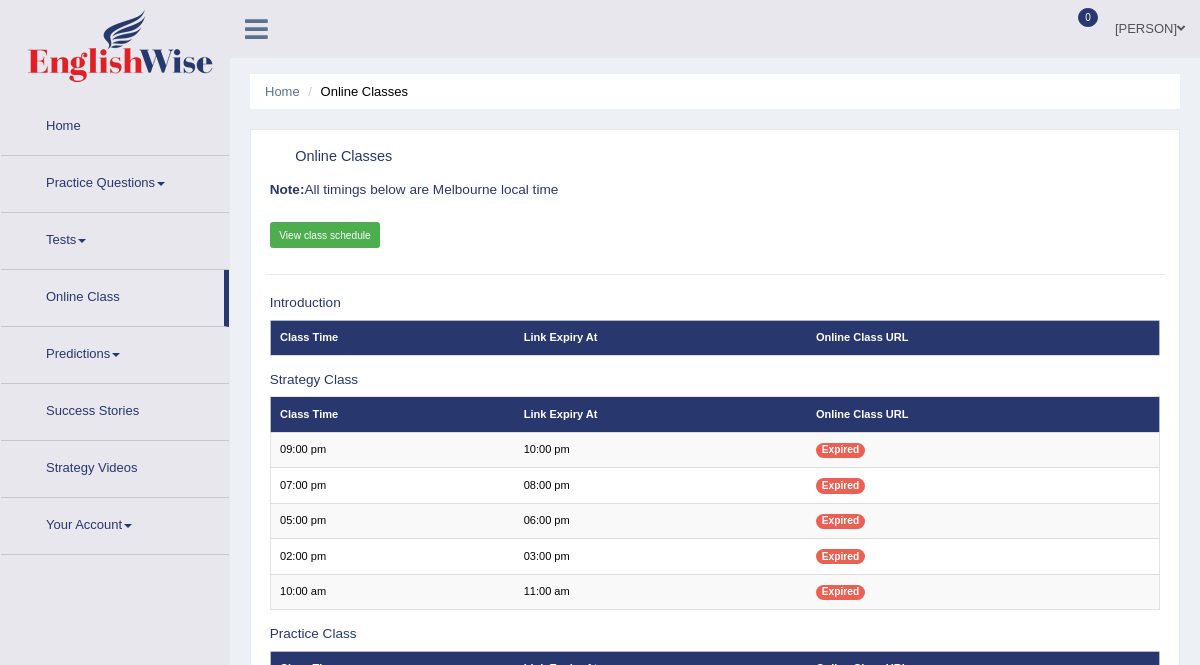scroll, scrollTop: 0, scrollLeft: 0, axis: both 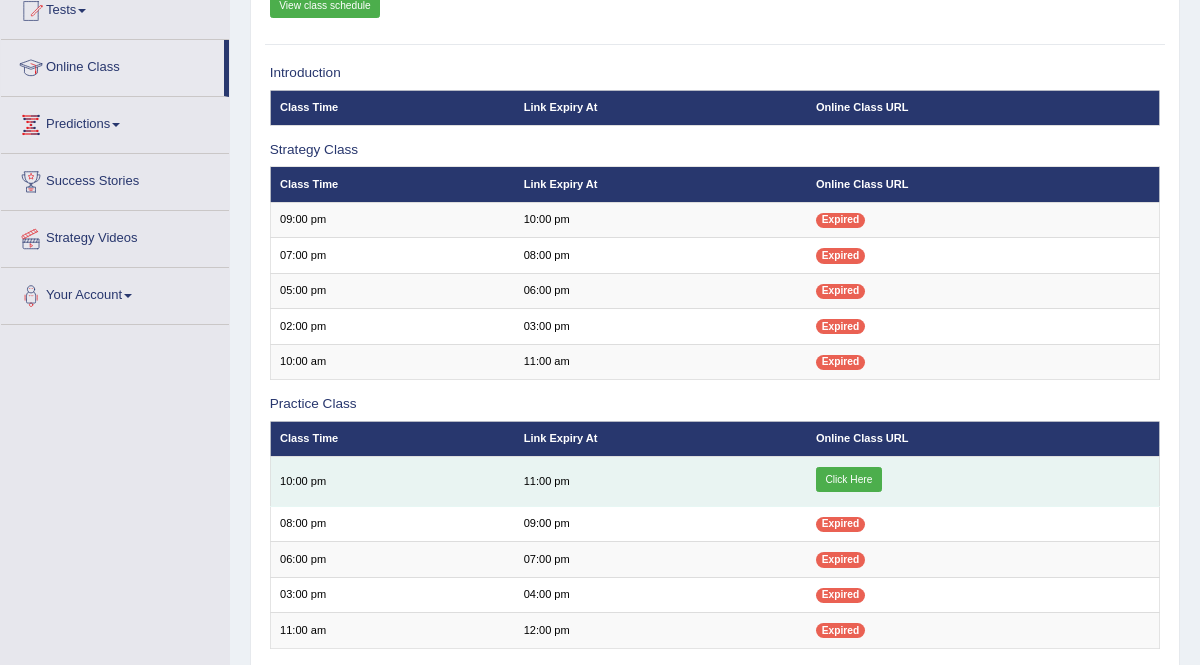 click on "Click Here" at bounding box center [849, 480] 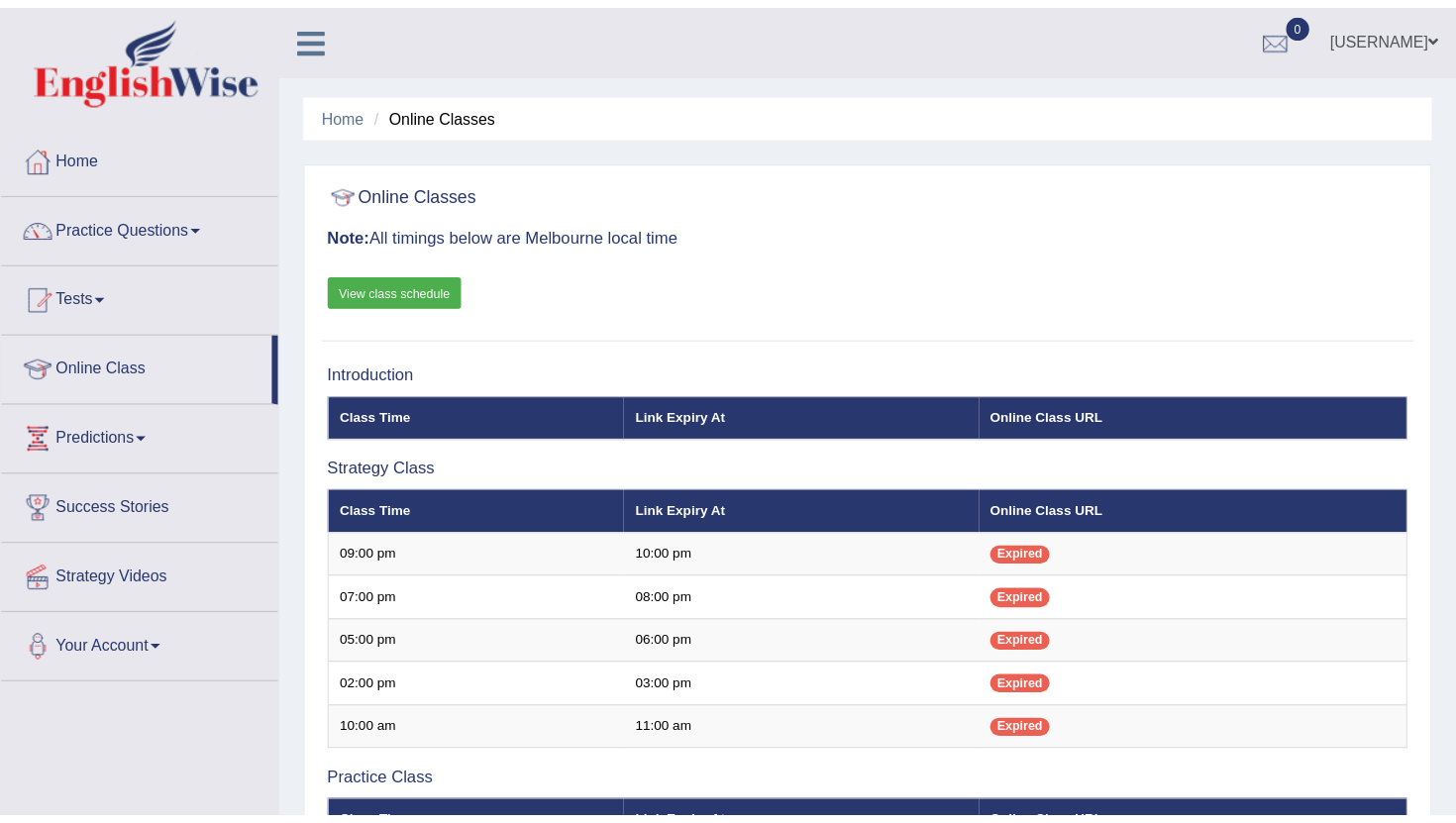 scroll, scrollTop: 228, scrollLeft: 0, axis: vertical 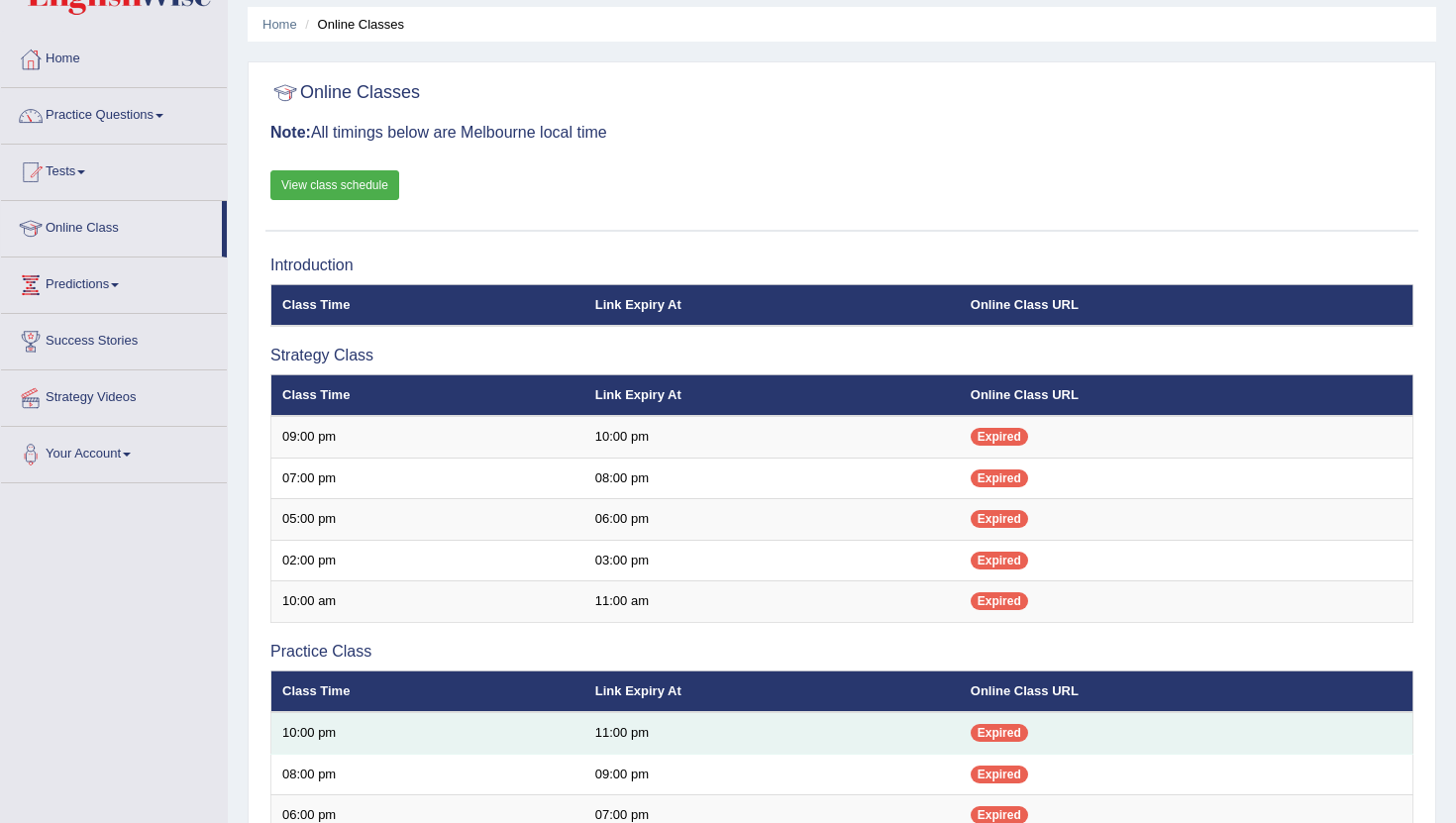 click on "Expired" at bounding box center (999, 733) 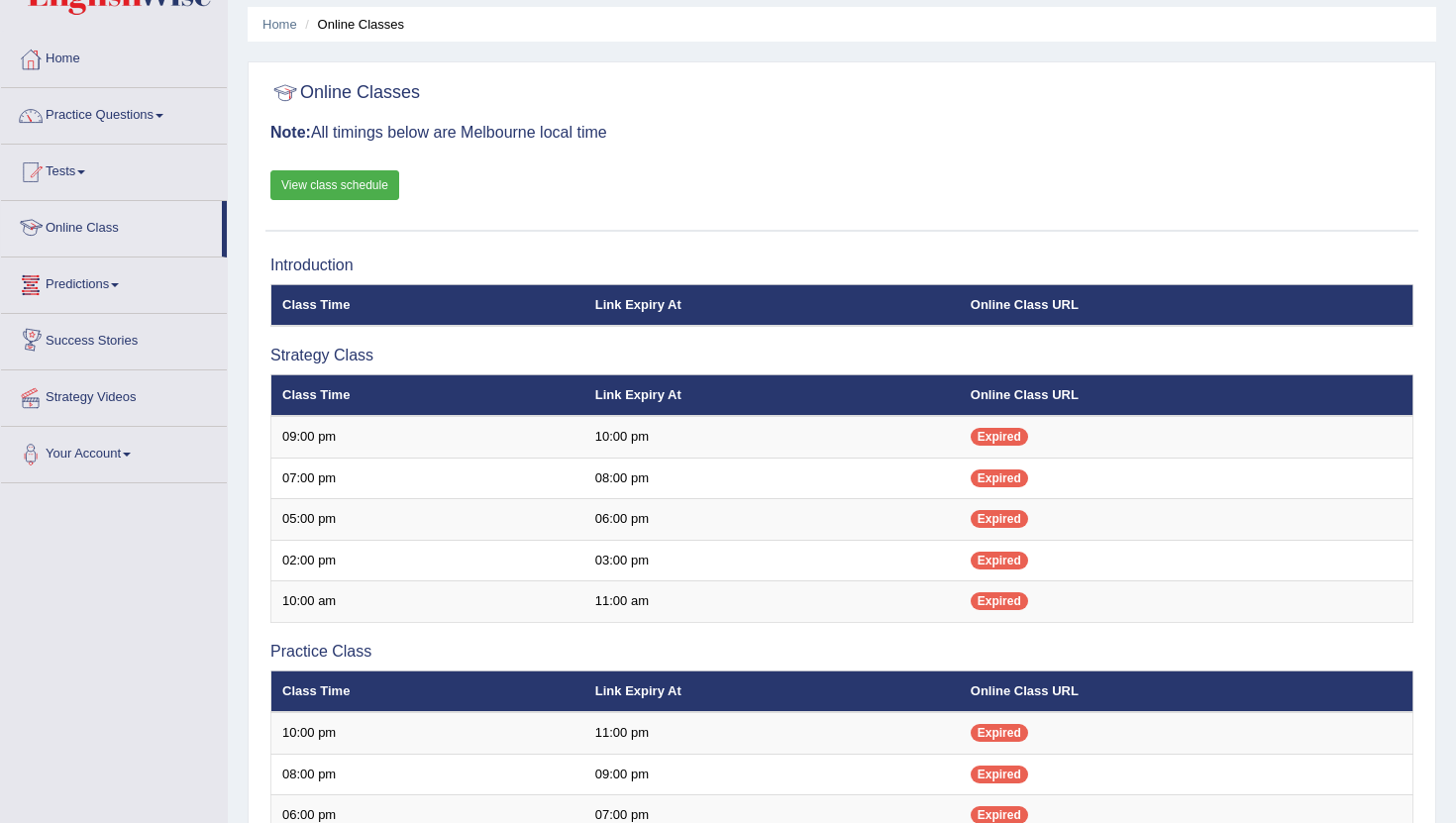 click on "Online Class" at bounding box center (111, 226) 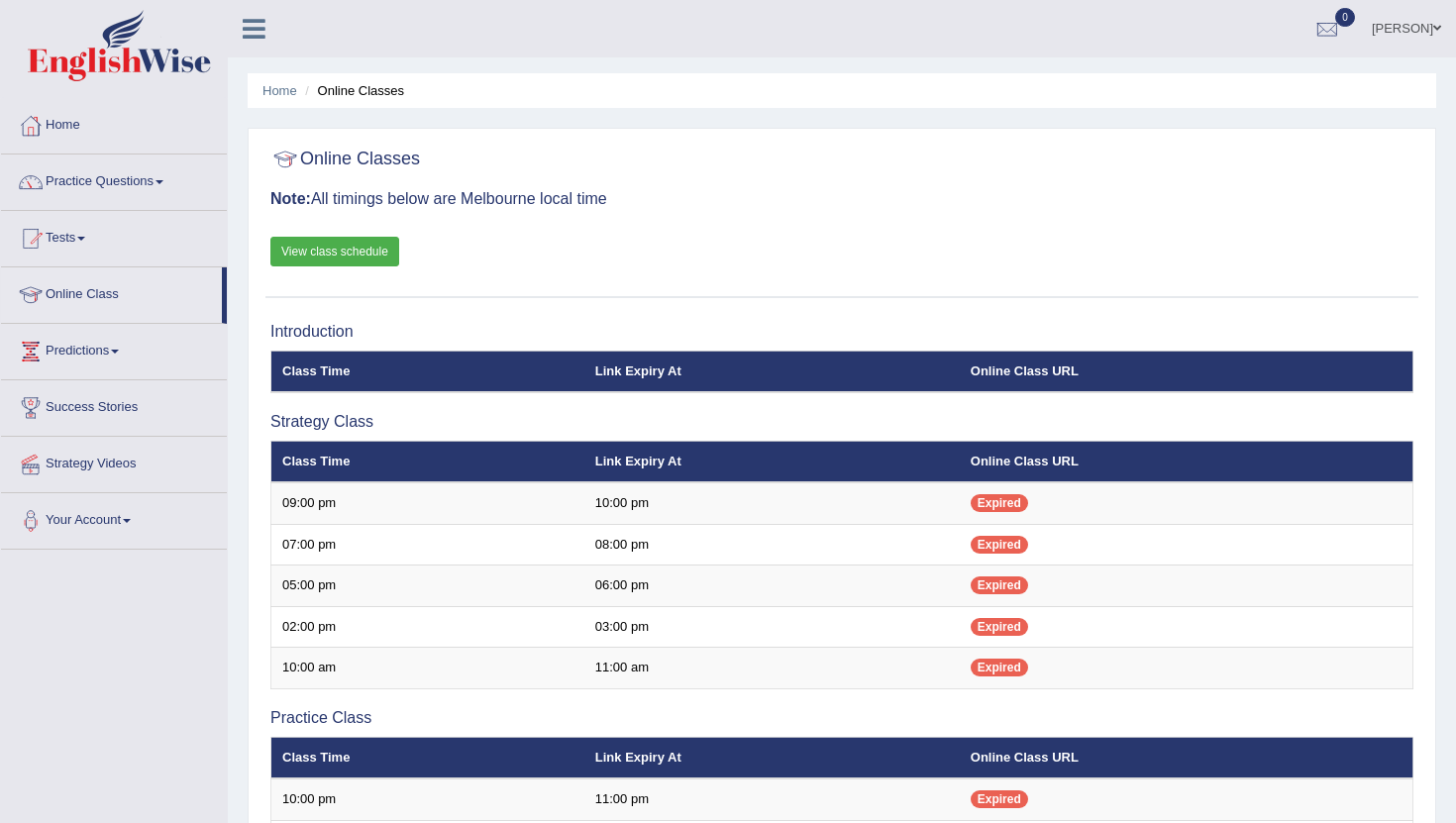 scroll, scrollTop: 0, scrollLeft: 0, axis: both 